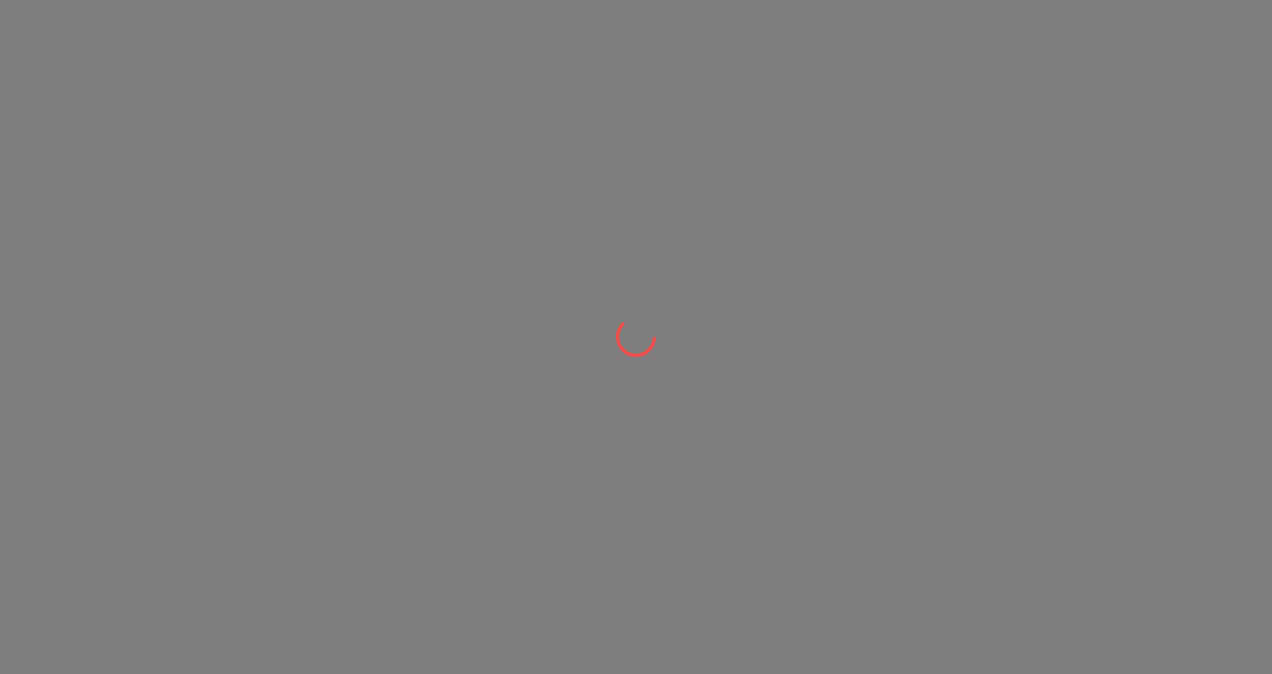 scroll, scrollTop: 0, scrollLeft: 0, axis: both 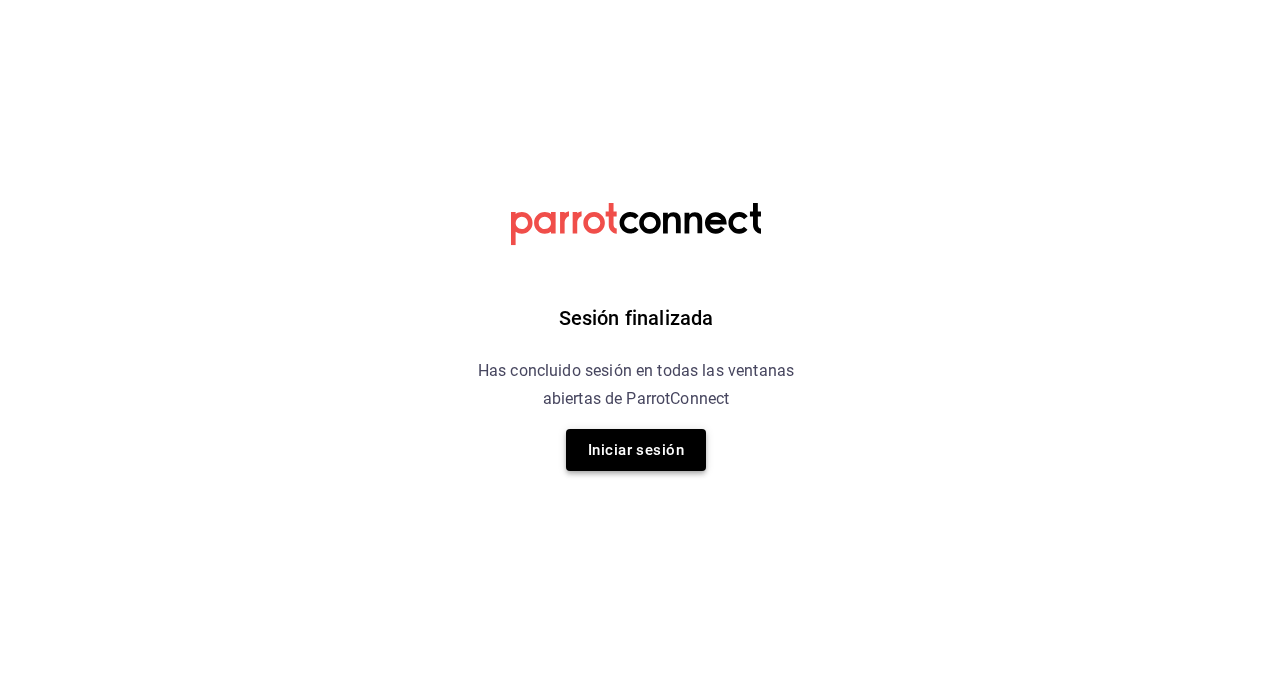 click on "Iniciar sesión" at bounding box center [636, 450] 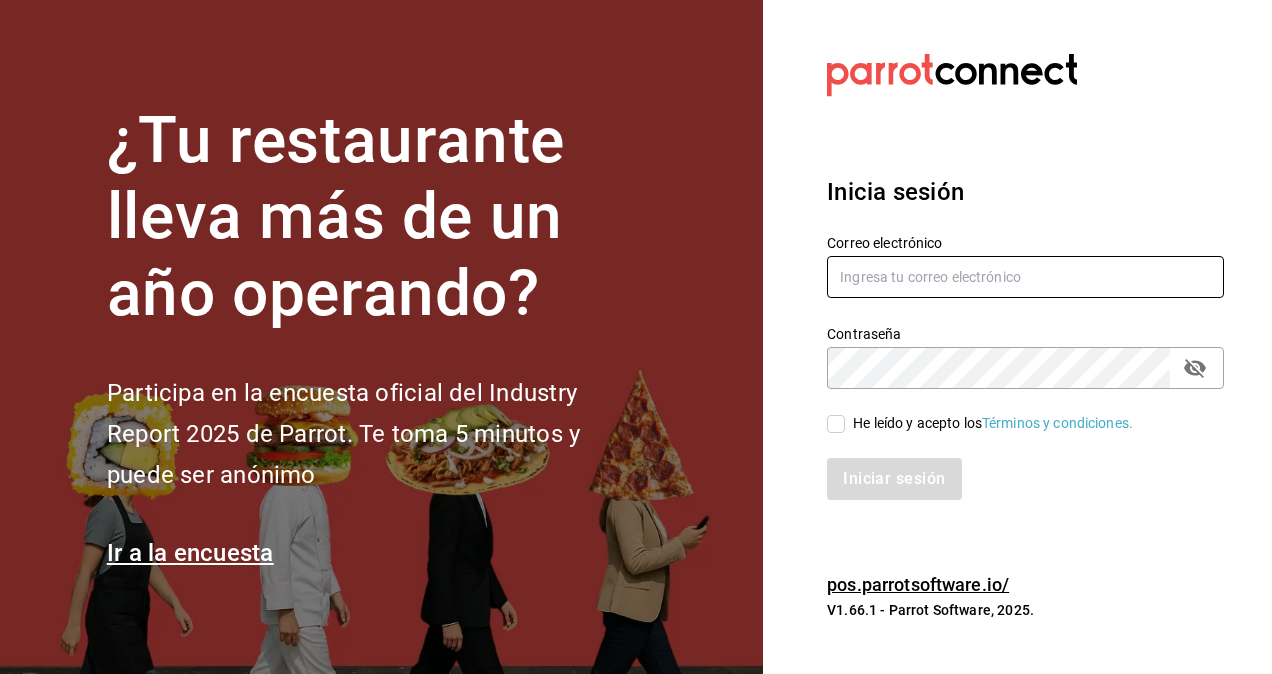 type on "[USERNAME]@example.com" 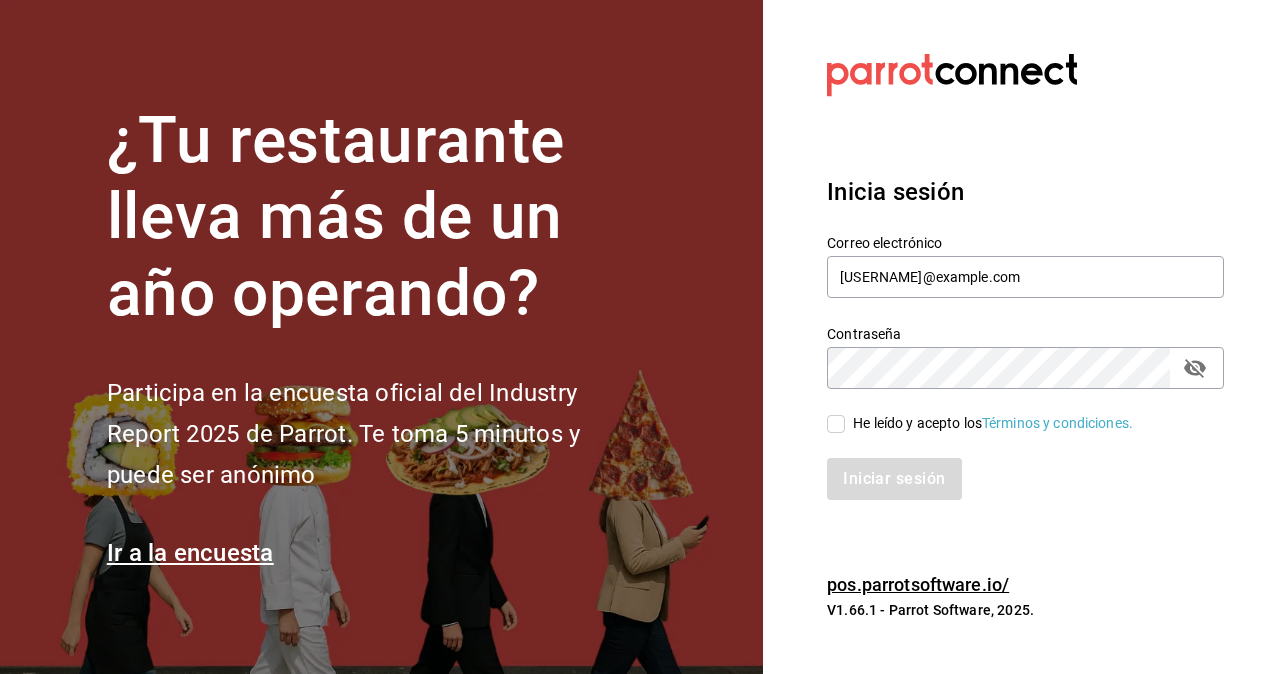 drag, startPoint x: 837, startPoint y: 420, endPoint x: 842, endPoint y: 451, distance: 31.400637 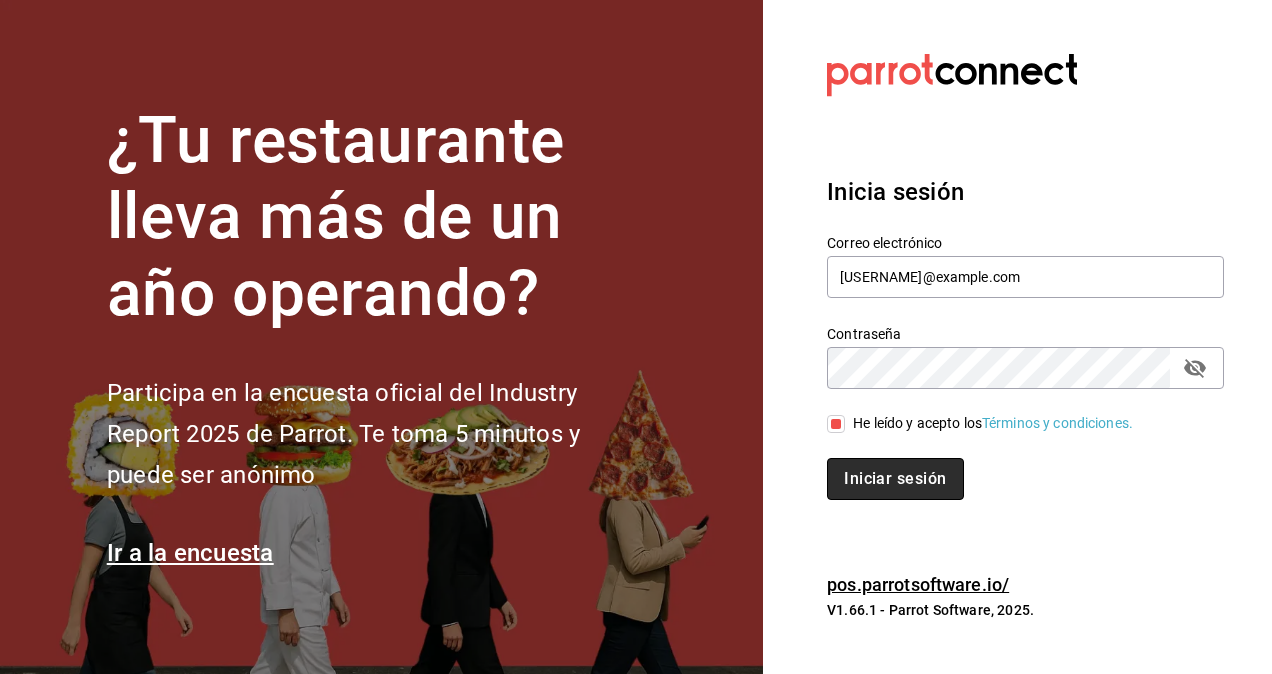 click on "Iniciar sesión" at bounding box center [895, 479] 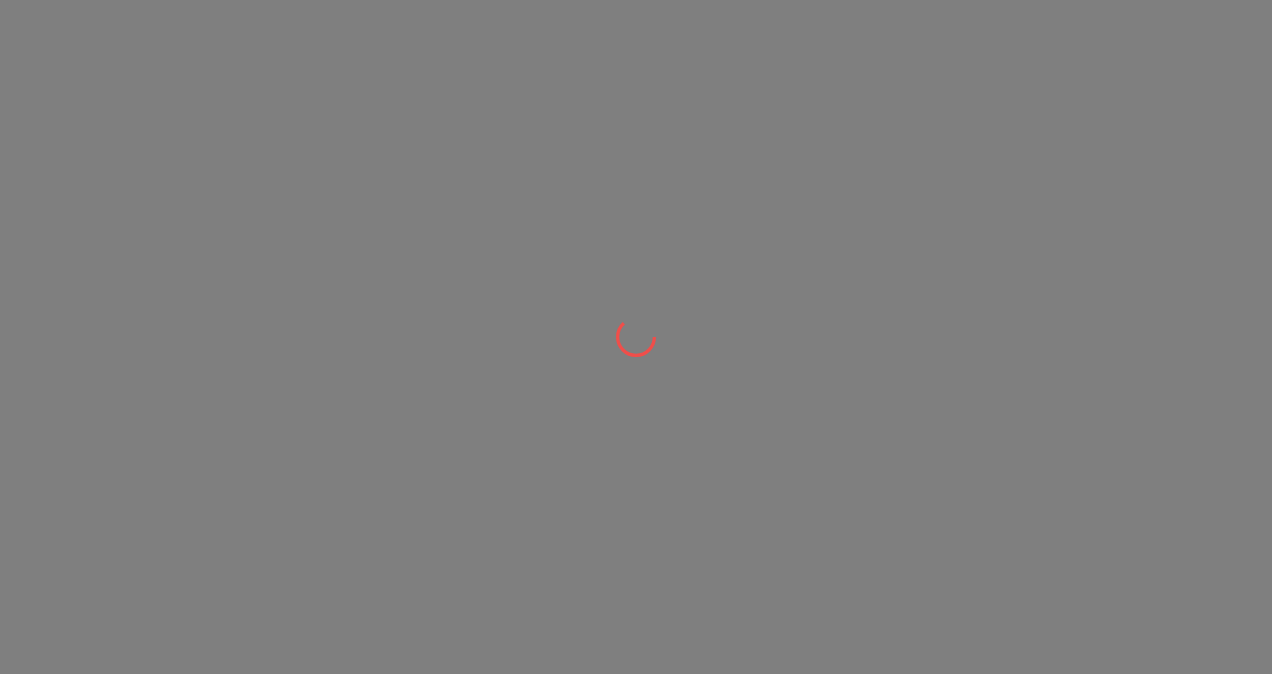 scroll, scrollTop: 0, scrollLeft: 0, axis: both 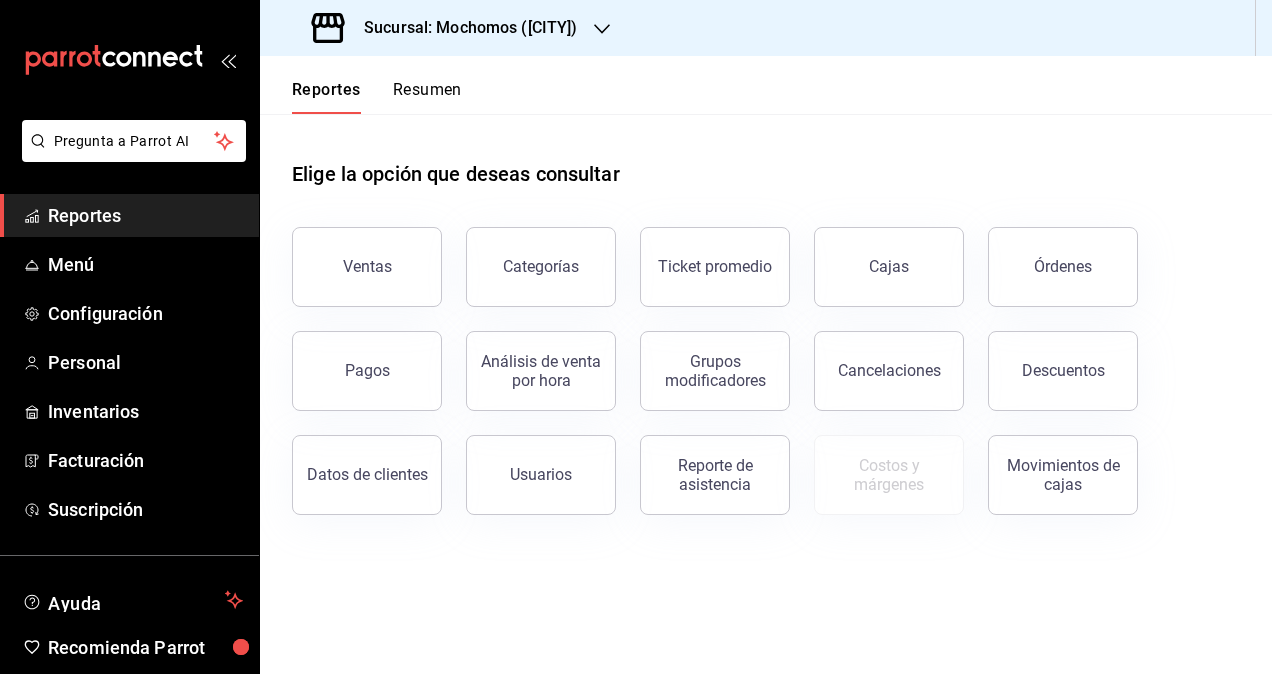 click 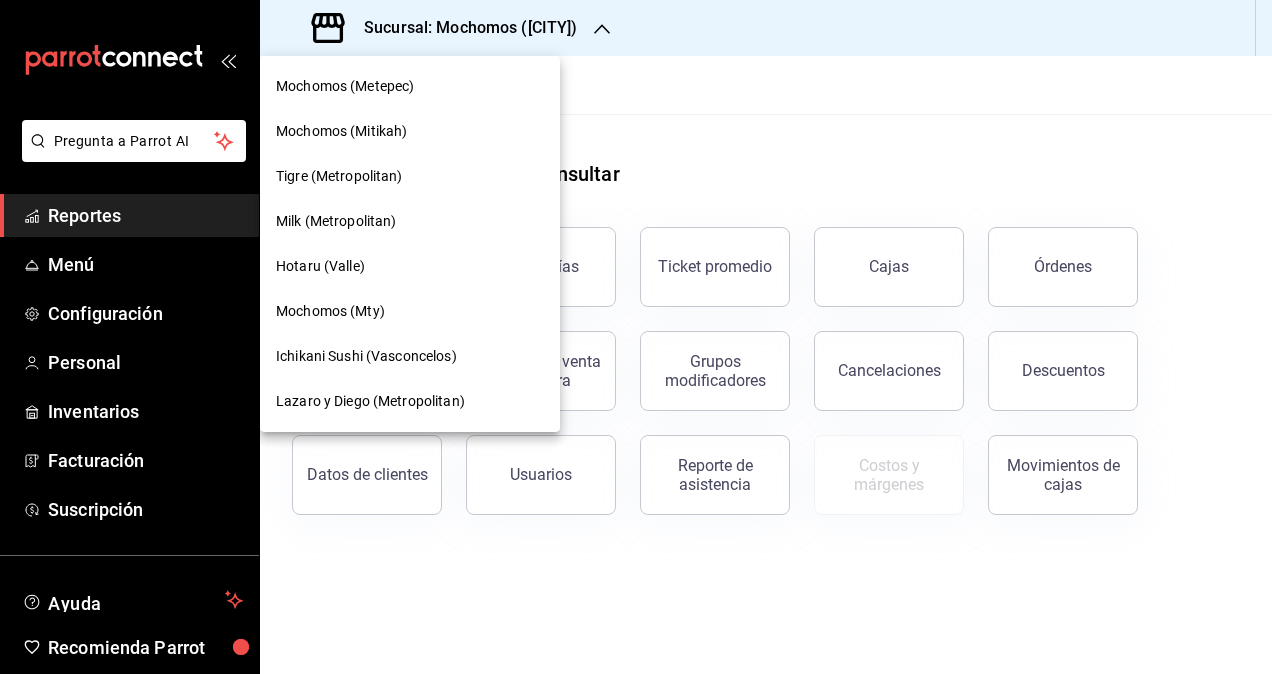 click on "Lazaro y Diego (Metropolitan)" at bounding box center (410, 401) 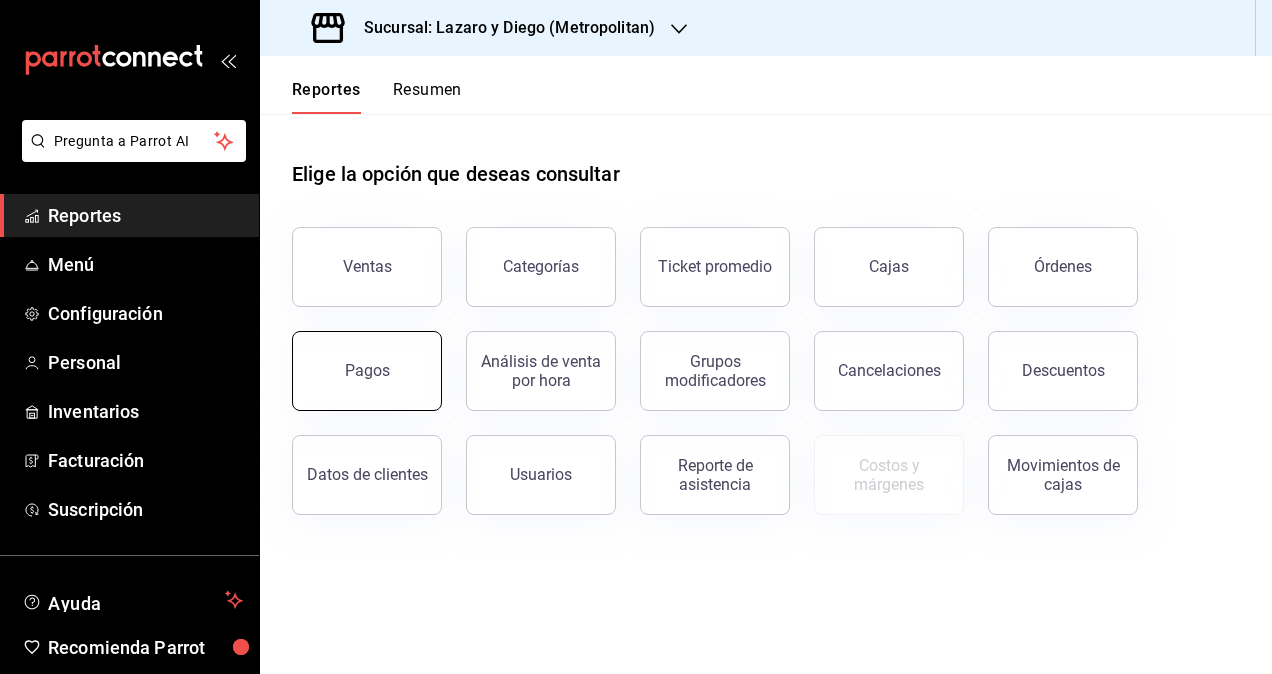 click on "Pagos" at bounding box center (367, 371) 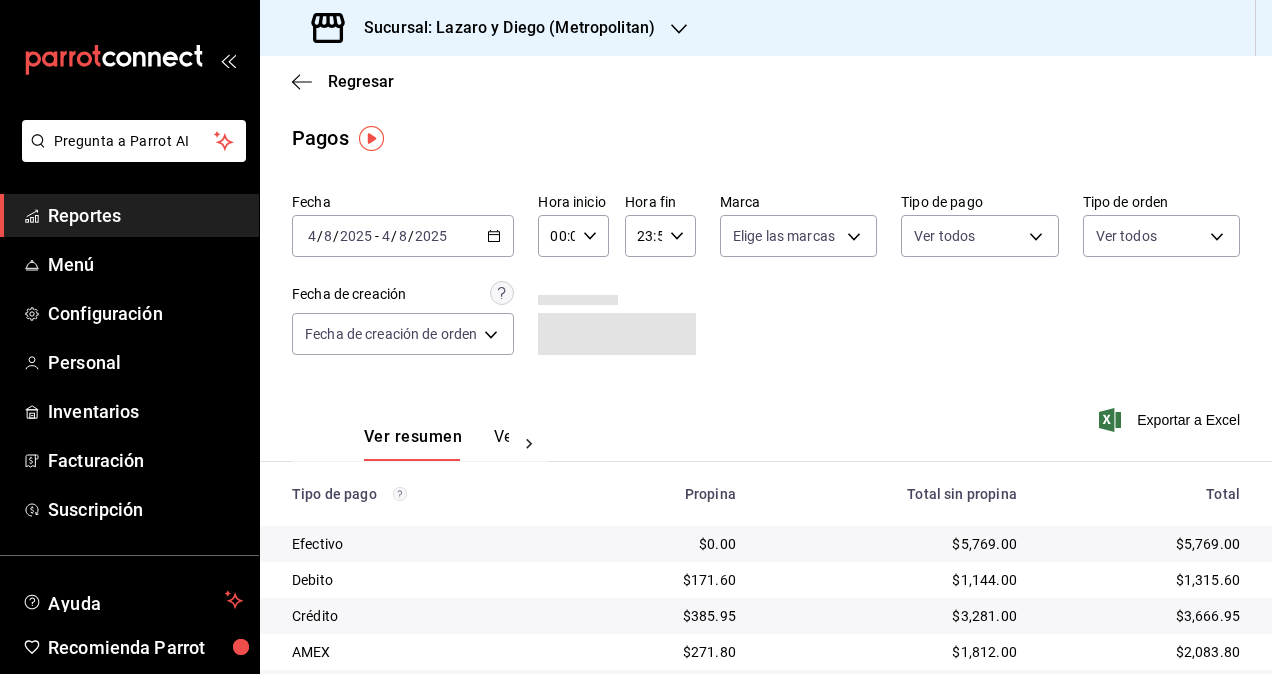 click 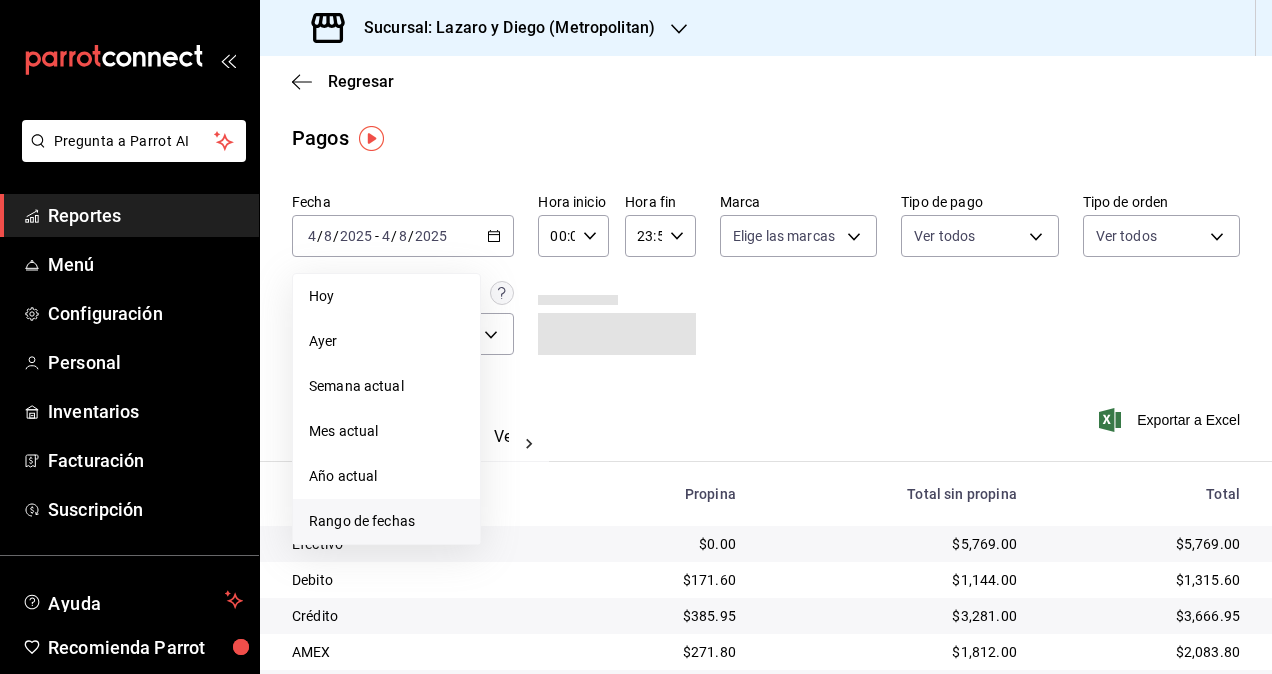 click on "Rango de fechas" at bounding box center (386, 521) 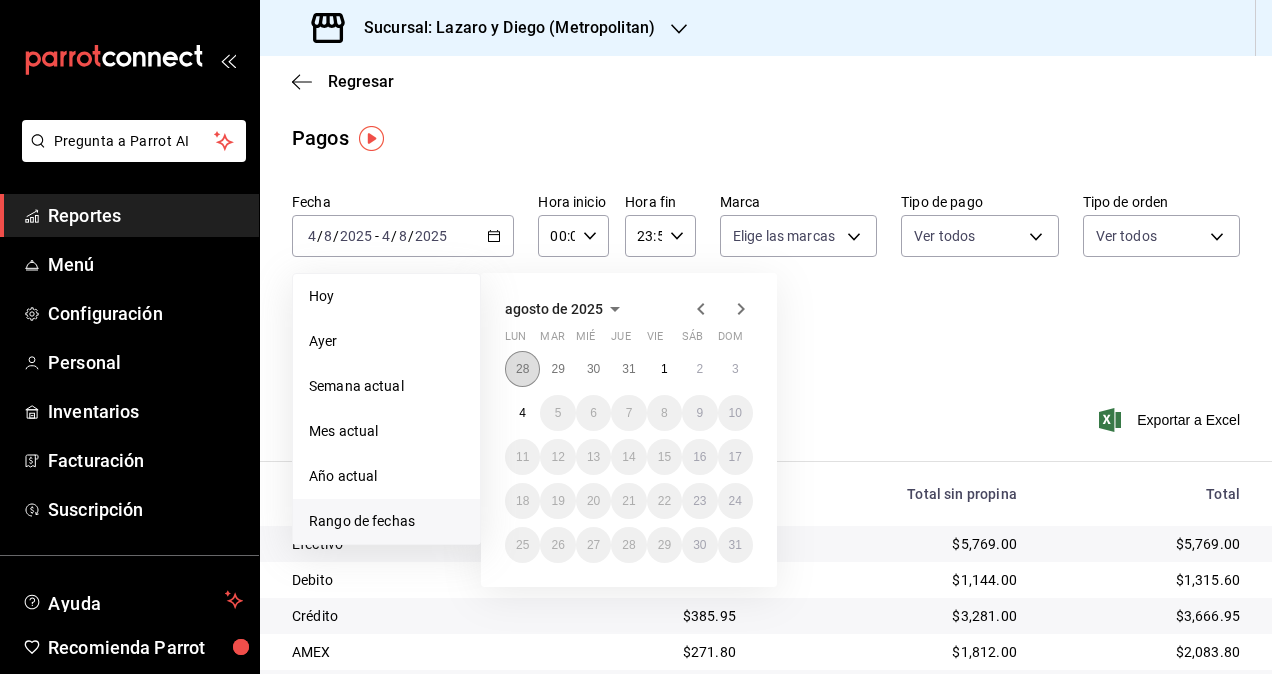 click on "28" at bounding box center [522, 369] 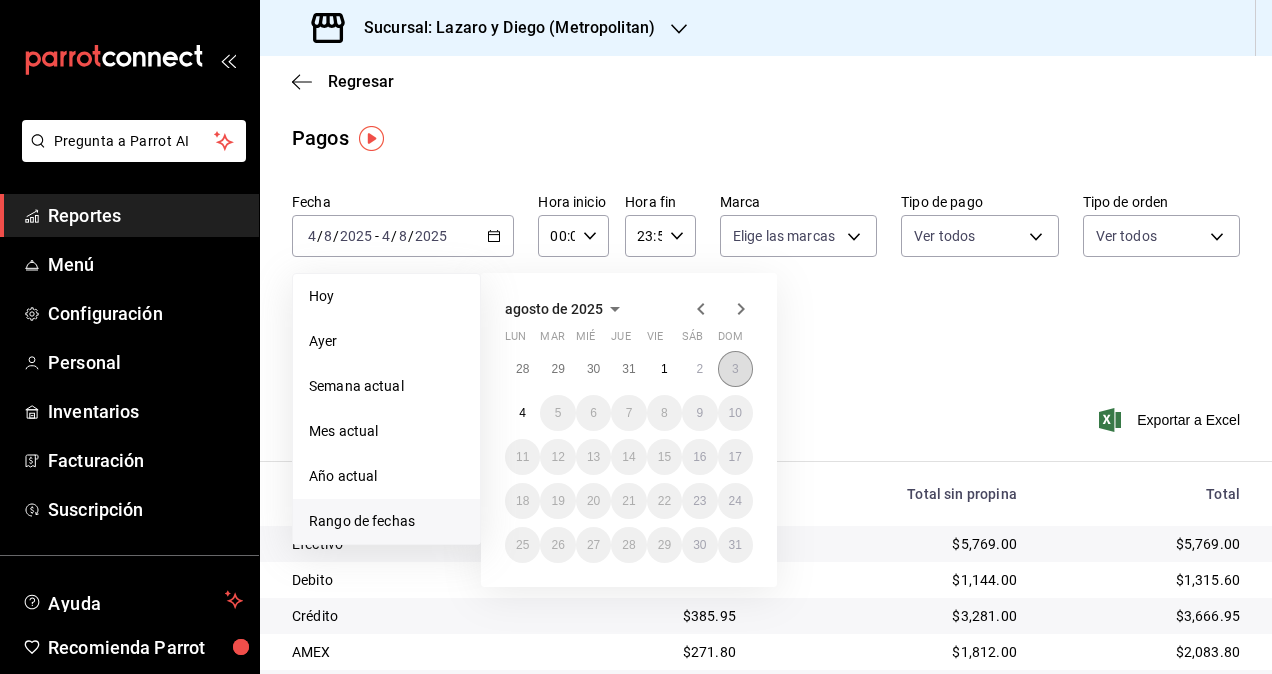 click on "3" at bounding box center (735, 369) 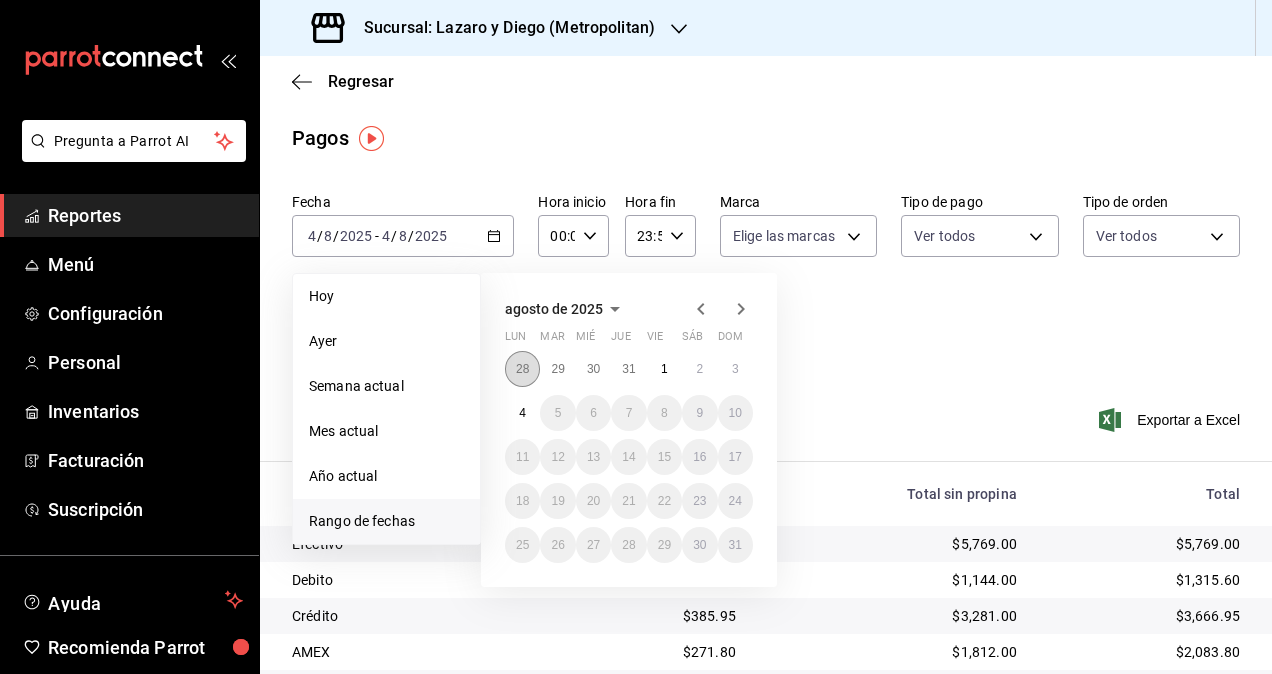 click on "28" at bounding box center (522, 369) 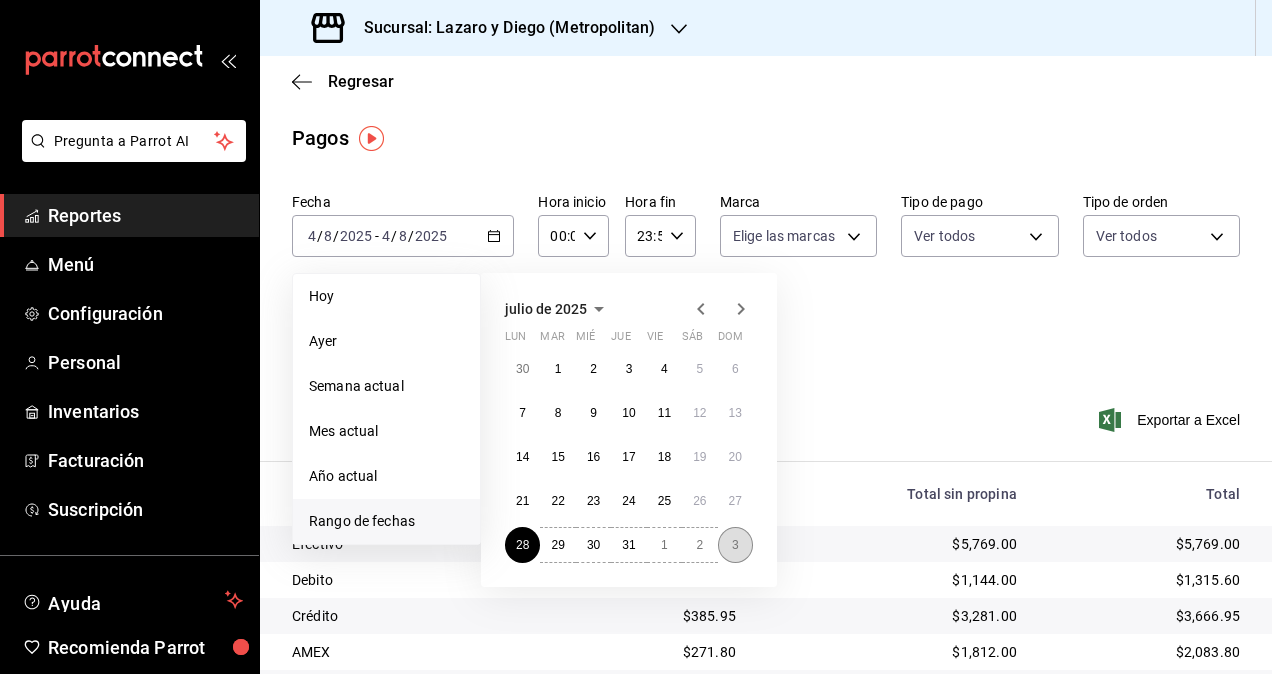 click on "3" at bounding box center (735, 545) 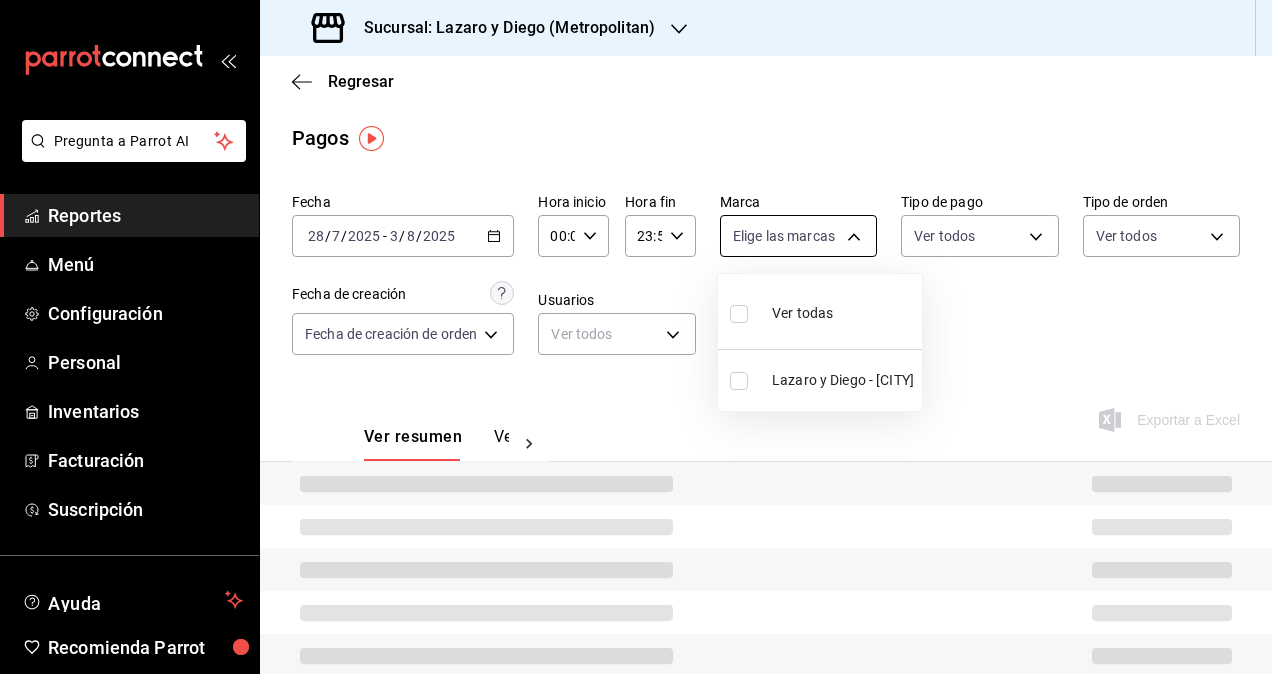 click on "Pregunta a Parrot AI Reportes   Menú   Configuración   Personal   Inventarios   Facturación   Suscripción   Ayuda Recomienda Parrot   Jessica Limon   Sugerir nueva función   Sucursal: Lazaro y Diego ([CITY]) Regresar Pagos Fecha 2025-07-28 28 / 7 / 2025 - 2025-08-03 3 / 8 / 2025 Hora inicio 00:00 Hora inicio Hora fin 23:59 Hora fin Marca Elige las marcas Tipo de pago Ver todos Tipo de orden Ver todos Fecha de creación   Fecha de creación de orden ORDER Usuarios Ver todos null Ver resumen Ver pagos Exportar a Excel GANA 1 MES GRATIS EN TU SUSCRIPCIÓN AQUÍ ¿Recuerdas cómo empezó tu restaurante?
Hoy puedes ayudar a un colega a tener el mismo cambio que tú viviste.
Recomienda Parrot directamente desde tu Portal Administrador.
Es fácil y rápido.
🎁 Por cada restaurante que se una, ganas 1 mes gratis. Ver video tutorial Ir a video Pregunta a Parrot AI Reportes   Menú   Configuración   Personal   Inventarios   Facturación   Suscripción   Ayuda Recomienda Parrot   Jessica Limon" at bounding box center [636, 337] 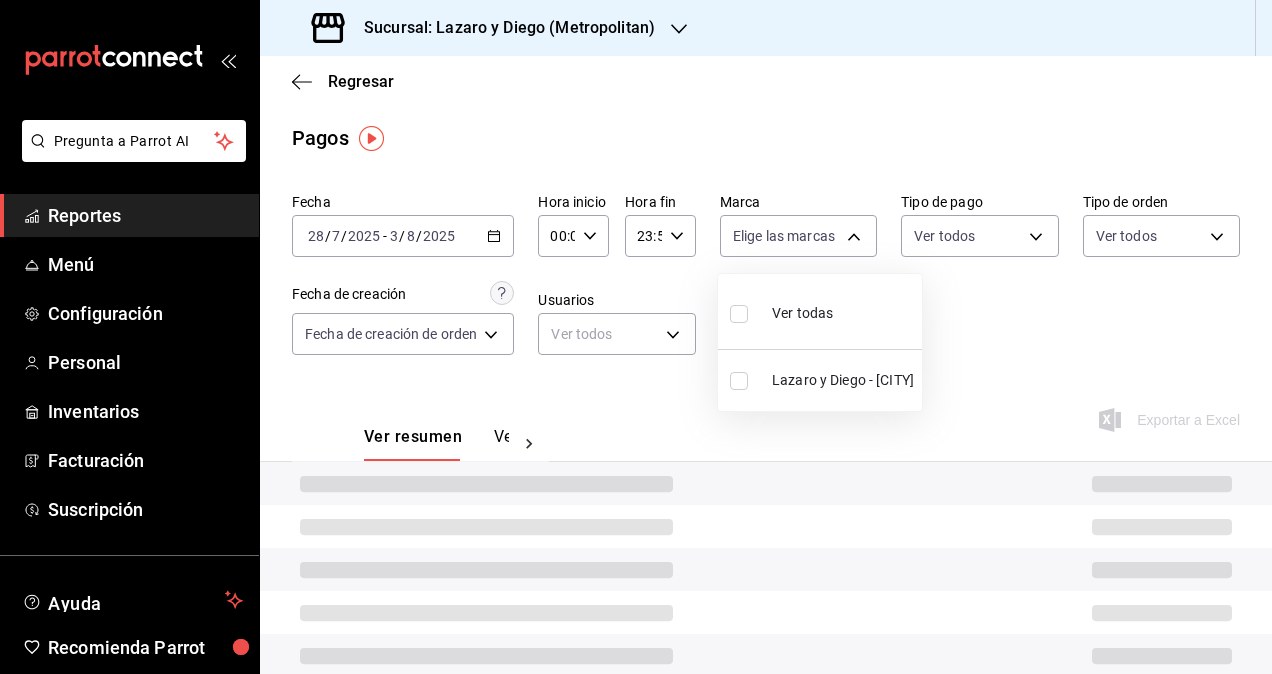 click on "Lazaro y Diego - [CITY]" at bounding box center [843, 380] 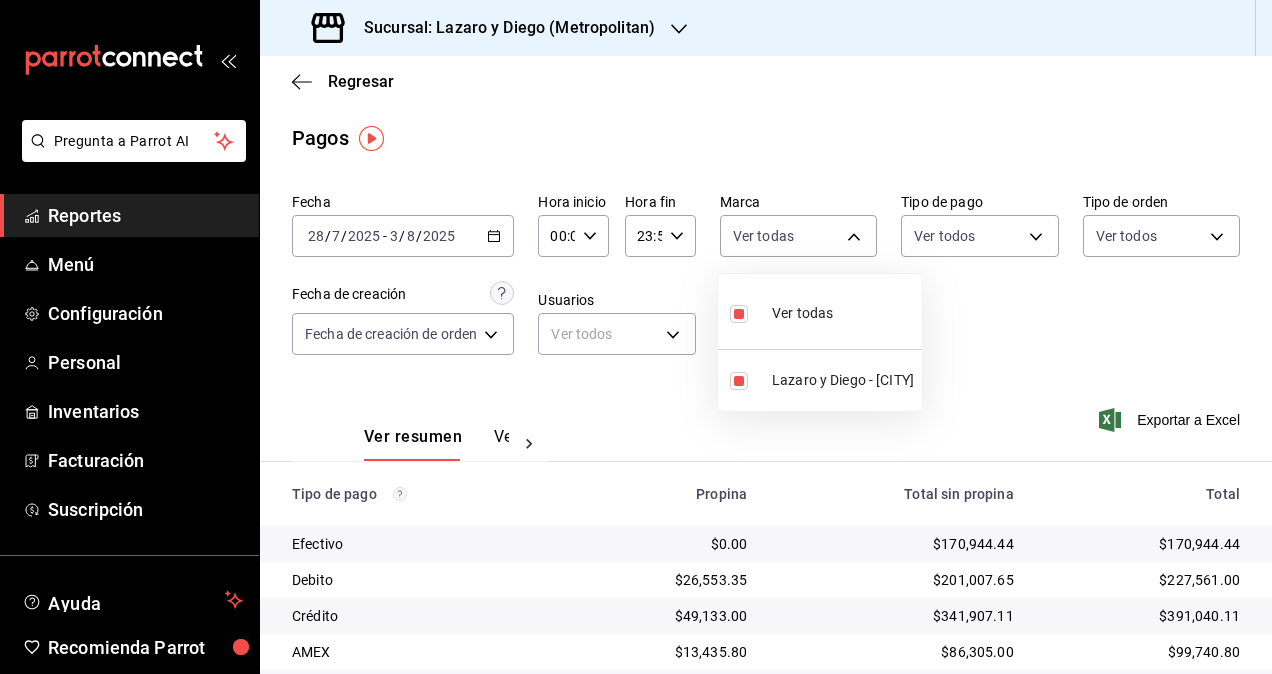 click at bounding box center (636, 337) 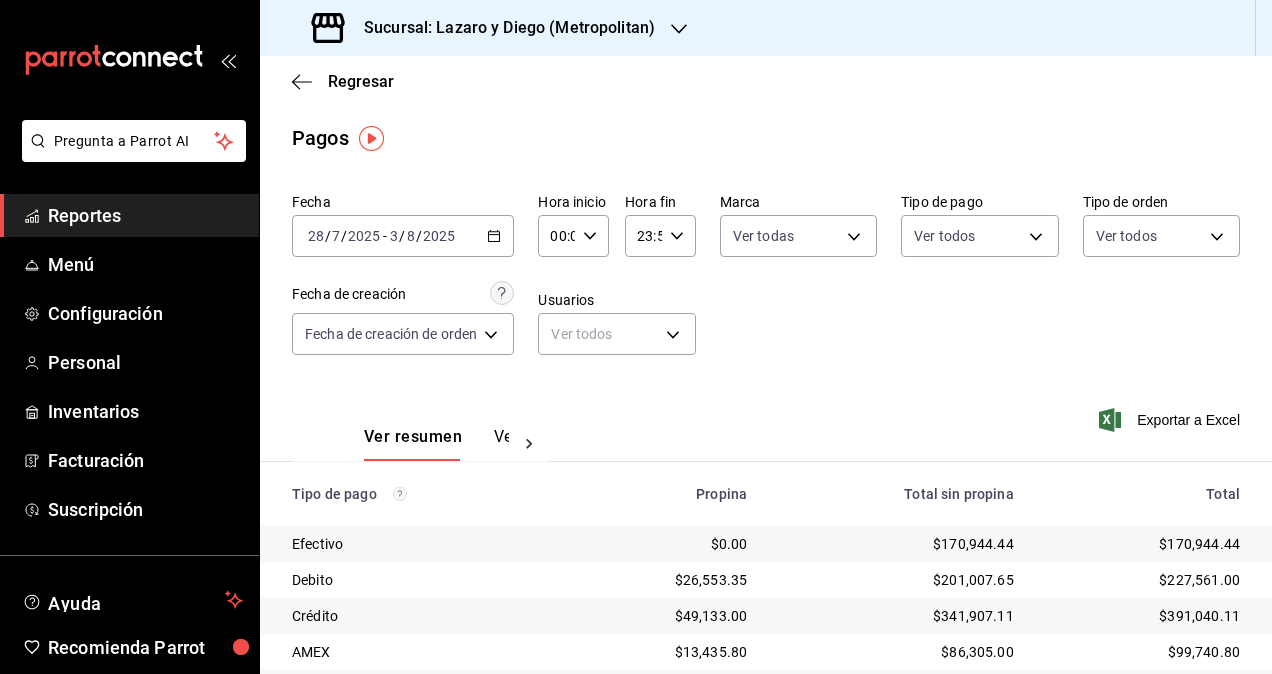 click on "Pregunta a Parrot AI Reportes   Menú   Configuración   Personal   Inventarios   Facturación   Suscripción   Ayuda Recomienda Parrot   [FIRST] [LAST]   Sugerir nueva función   Sucursal: Lazaro y Diego ([CITY]) Regresar Pagos Fecha [DATE] [DATE] / [MONTH] / [YEAR] Hora inicio 00:00 Hora inicio Hora fin 23:59 Hora fin Marca Ver todas [UUID] Tipo de pago Ver todos Tipo de orden Ver todos Fecha de creación   Fecha de creación de orden ORDER Usuarios Ver todos null Ver resumen Ver pagos Exportar a Excel Tipo de pago   Propina Total sin propina Total Efectivo $0.00 $170,944.44 $170,944.44 Debito $26,553.35 $201,007.65 $227,561.00 Crédito $49,133.00 $341,907.11 $391,040.11 AMEX $13,435.80 $86,305.00 $99,740.80 Transferencia $0.00 $5,000.00 $5,000.00 CxC Empleados $0.00 $0.00 $0.00 CxC Clientes $0.00 $13,975.00 $13,975.00 UBER $0.00 $4,843.00 $4,843.00 RAPPI $0.00 $4,549.00 $4,549.00 Rappi $0.00 $0.00 $0.00 Total $89,122.15 $828,531.20 $917,653.35 Ir a video" at bounding box center (636, 337) 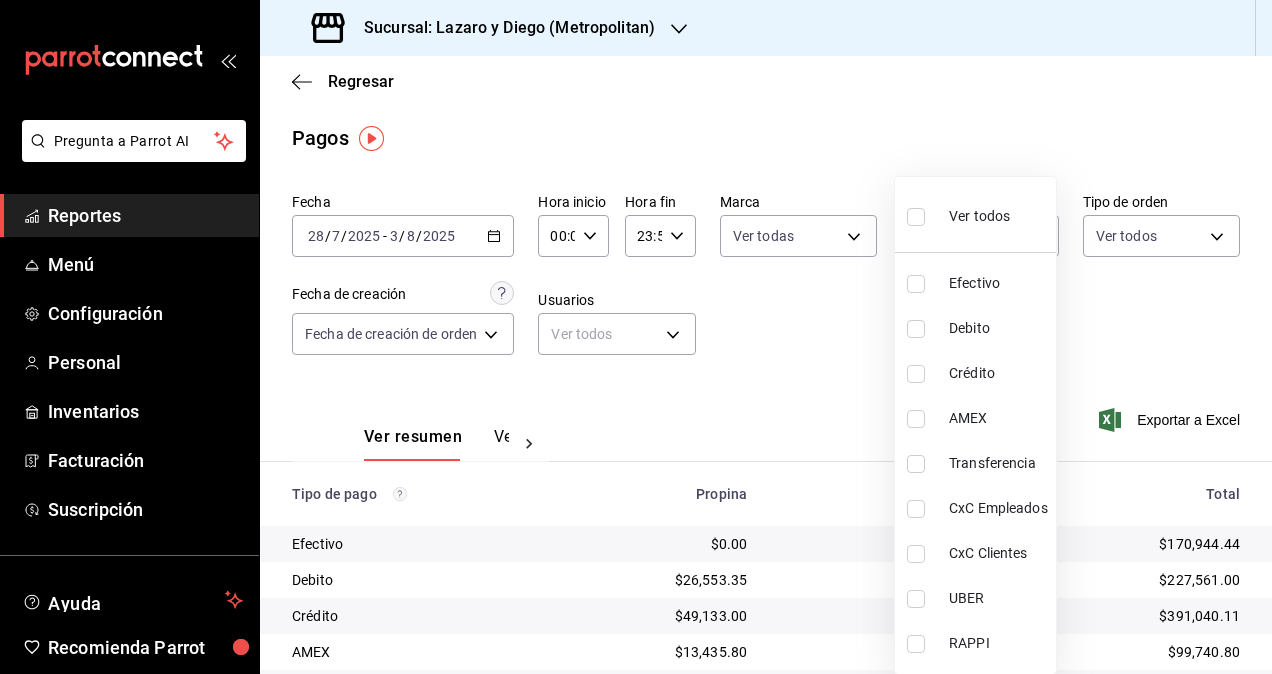 click on "CxC Empleados" at bounding box center (998, 508) 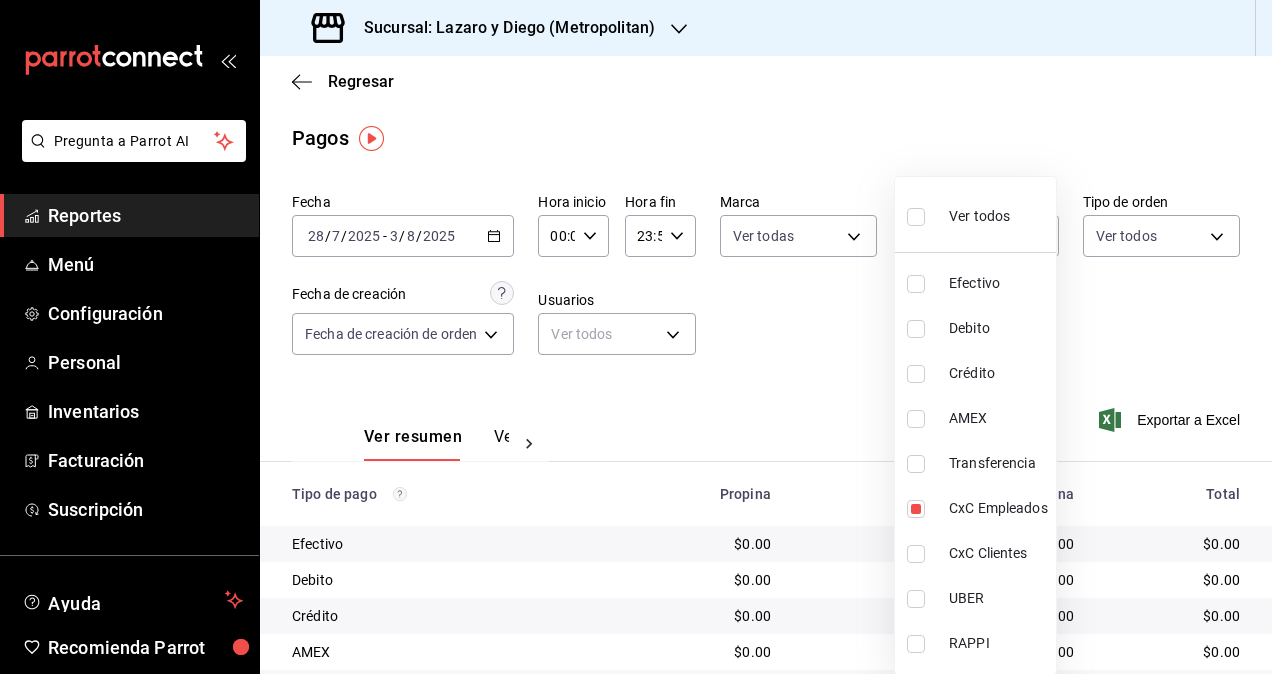 click at bounding box center [636, 337] 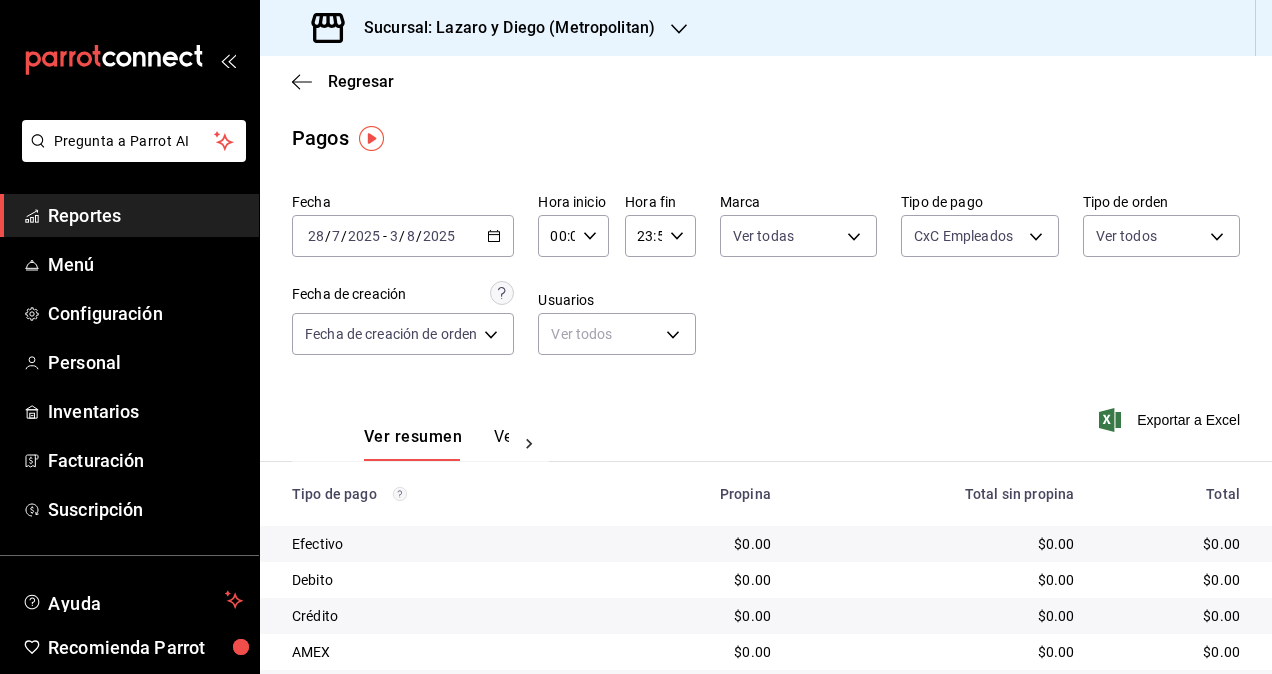 click on "Pregunta a Parrot AI Reportes   Menú   Configuración   Personal   Inventarios   Facturación   Suscripción   Ayuda Recomienda Parrot   [FIRST] [LAST]   Sugerir nueva función   Sucursal: Lazaro y Diego ([CITY]) Regresar Pagos Fecha [DATE] [DATE] / [MONTH] / [YEAR] [DATE] / [MONTH] / [YEAR] Hora inicio 00:00 Hora inicio Hora fin 23:59 Hora fin Marca Elige las marcas Tipo de pago Ver todos Tipo de orden Ver todos Fecha de creación   Fecha de creación de orden ORDER Usuarios Ver todos null Ver resumen Ver pagos Exportar a Excel GANA 1 MES GRATIS EN TU SUSCRIPCIÓN AQUÍ ¿Recuerdas cómo empezó tu restaurante?
Hoy puedes ayudar a un colega a tener el mismo cambio que tú viviste.
Recomienda Parrot directamente desde tu Portal Administrador.
Es fácil y rápido.
🎁 Por cada restaurante que se una, ganas 1 mes gratis. Ver video tutorial Ir a video Pregunta a Parrot AI Reportes   Menú   Configuración   Personal   Inventarios   Facturación   Suscripción   Ayuda Recomienda Parrot   [FIRST] [LAST]" at bounding box center (636, 337) 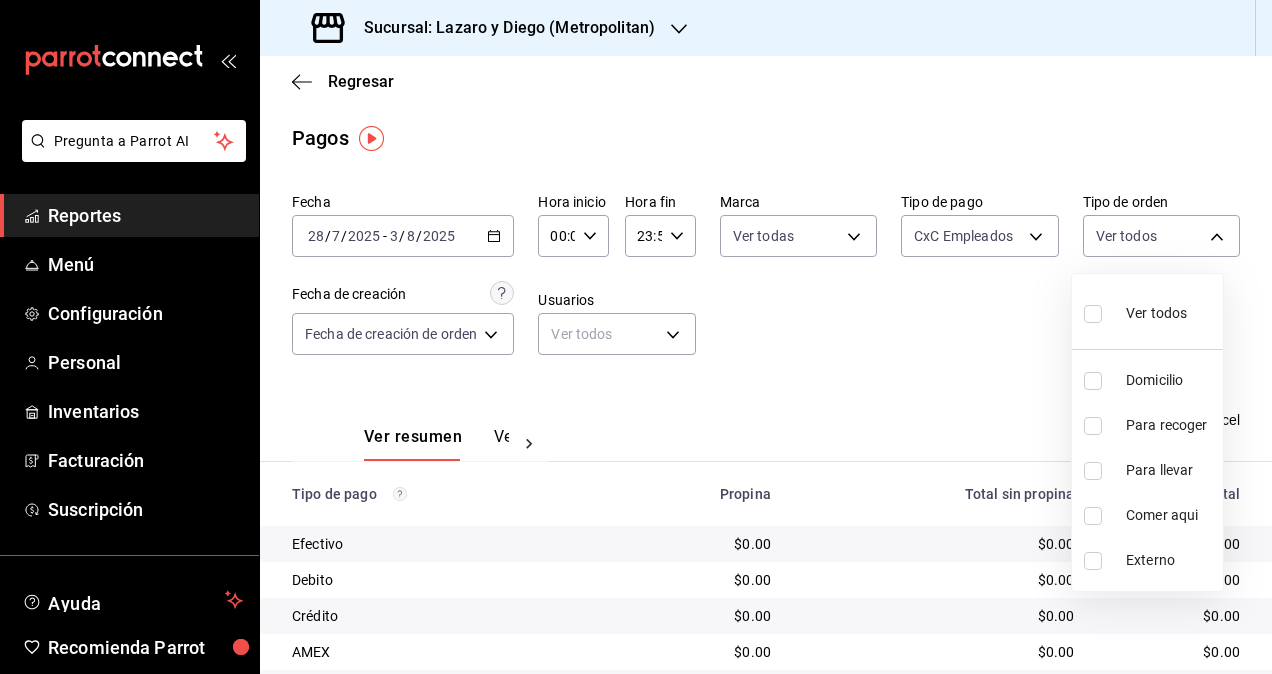 click at bounding box center [636, 337] 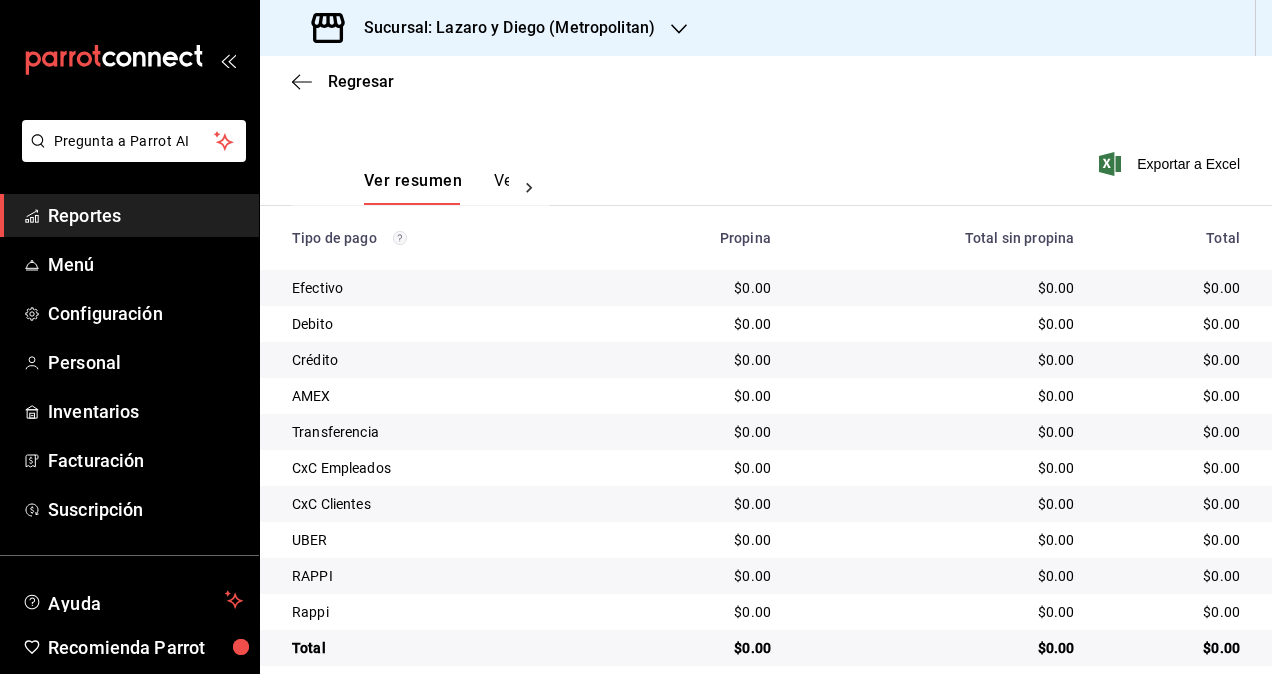 scroll, scrollTop: 280, scrollLeft: 0, axis: vertical 